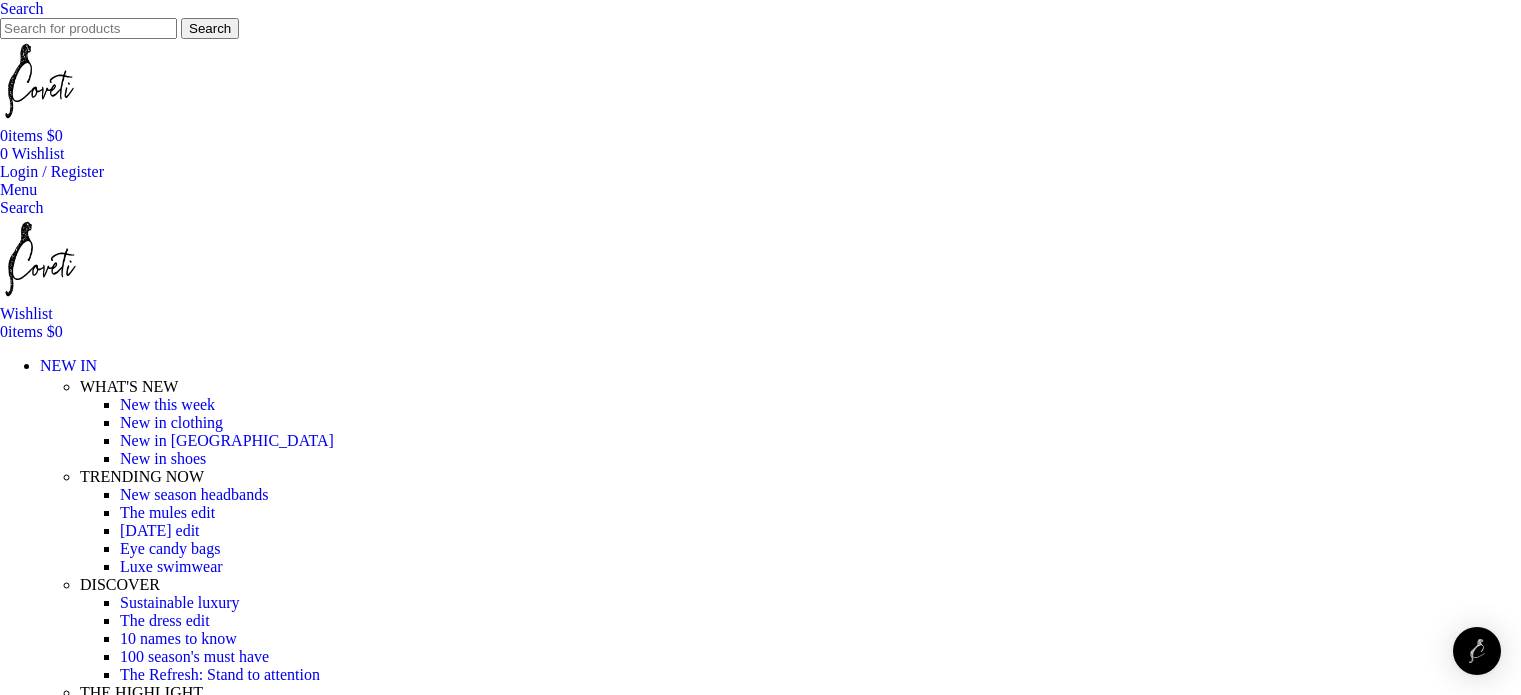 scroll, scrollTop: 0, scrollLeft: 0, axis: both 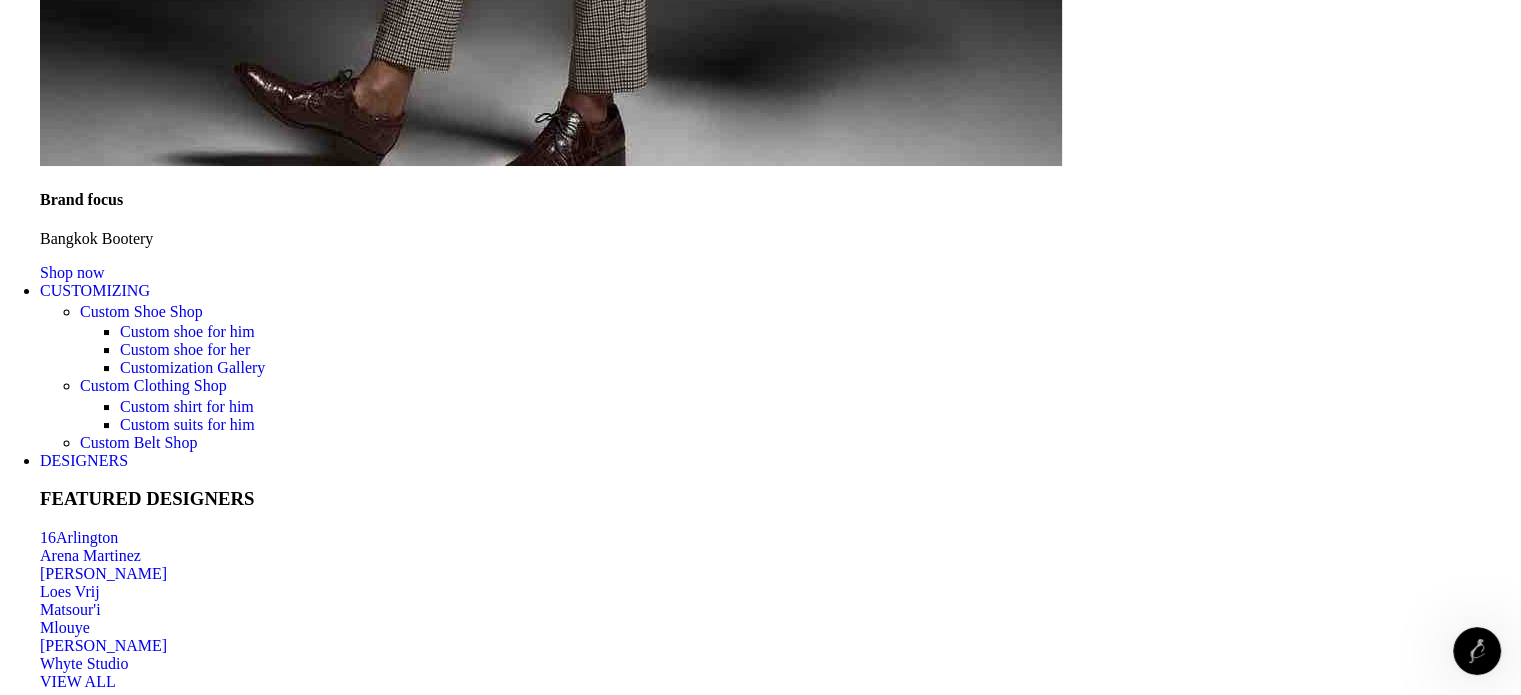 click on "Privacy Policy" at bounding box center [87, 24925] 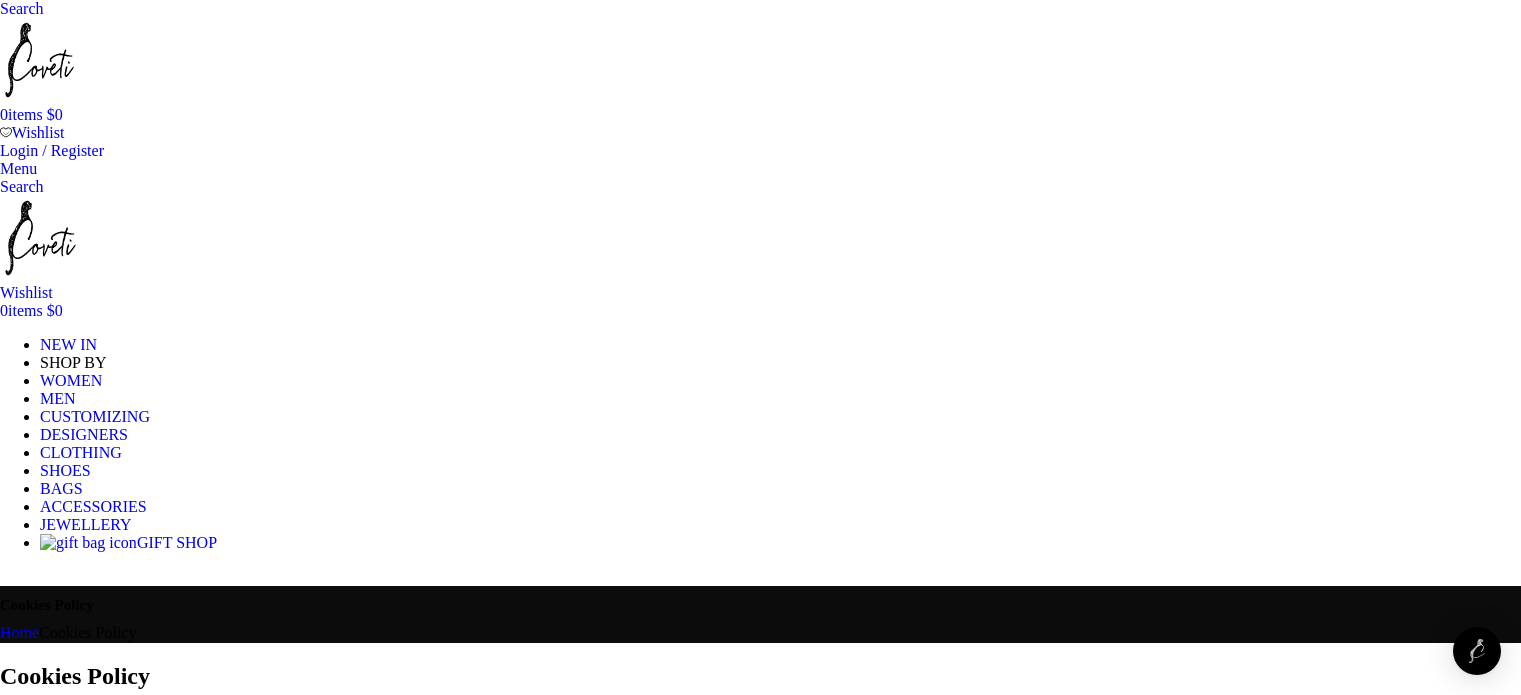 scroll, scrollTop: 0, scrollLeft: 0, axis: both 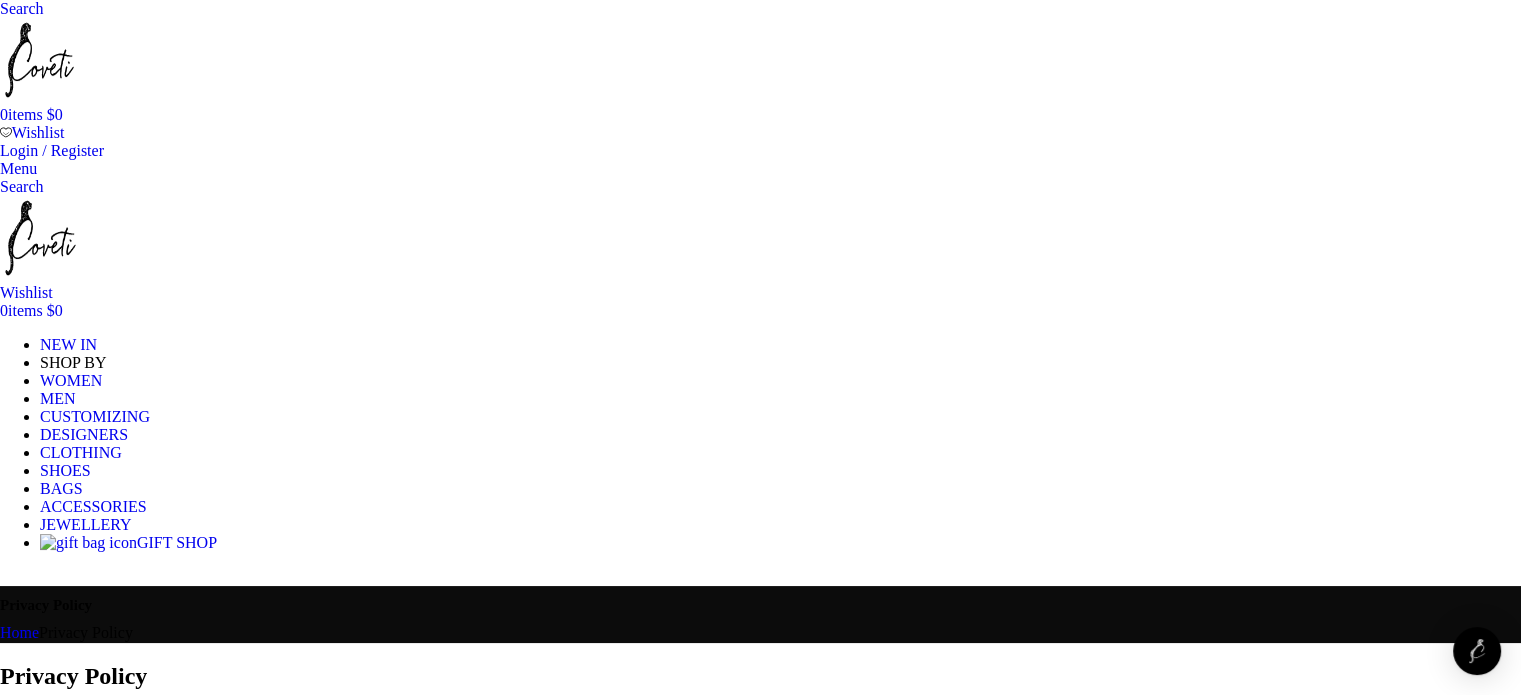 click on "Privacy Policy
Who Are We? References in this Security and Privacy Policy to When we refer to “we”, “us” or “our”, we mean COVETI Limited. Where we refer to “you” or “your” we mean you, the person using the Services.
We’re  coveti.com  Limited (company number 11748668), a company registered in England and Wales. Our HQ is at Greater London House, Crown House, London WC1N 3AX. The United Kingdom. This Privacy Policy applies to our website www.coveti.com and its associated subdomains (collectively, our “Service”). By accessing or using our Service, you signify that you have read, understood, and agree to our collection, storage, use, and disclosure of your personal information as described in this Privacy Policy and our  Terms & Conditions .
At Coveti we value your privacy and we acknowledge your privacy protection under UK’s data protection regulator and EU data protection laws (“ Data Protection Law" at bounding box center [760, 2329] 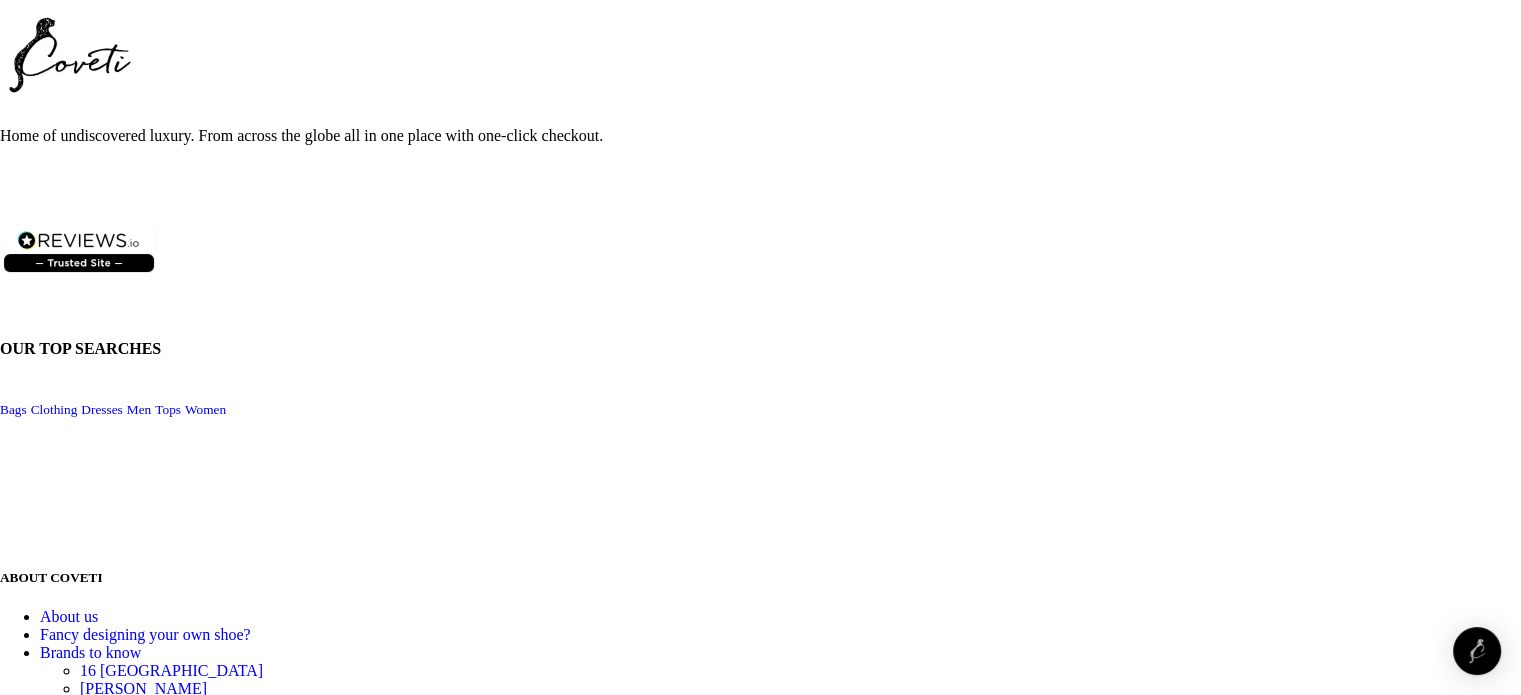 click on "[EMAIL_ADDRESS][DOMAIN_NAME]" at bounding box center [1334, -625] 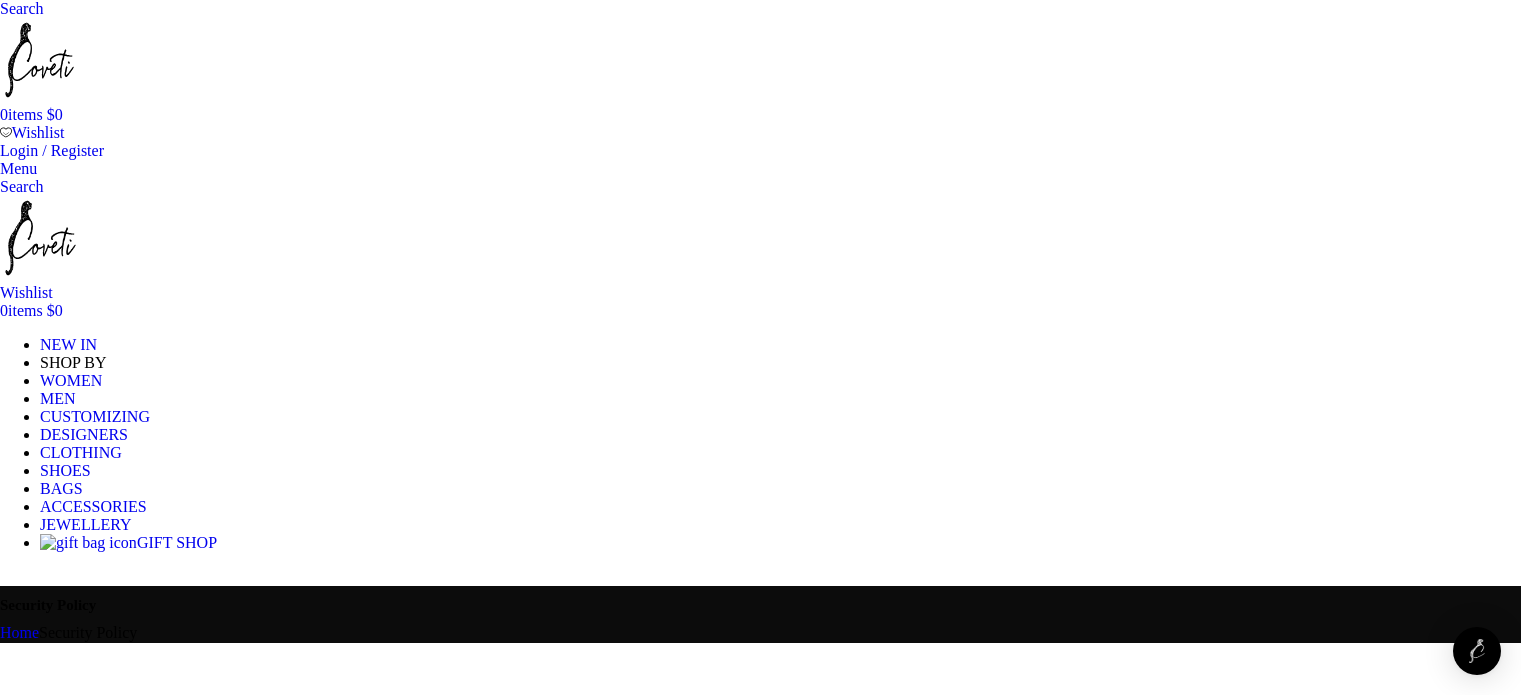 scroll, scrollTop: 0, scrollLeft: 0, axis: both 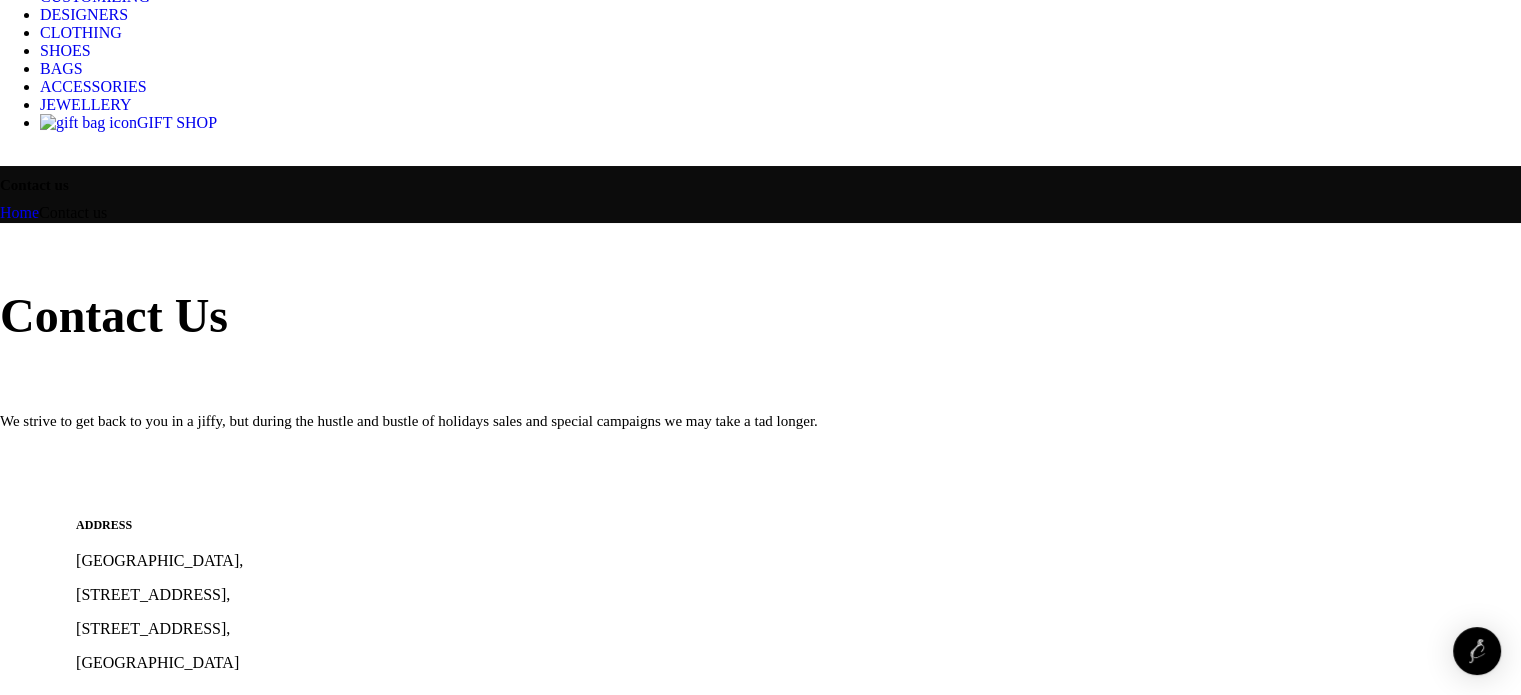 drag, startPoint x: 661, startPoint y: 163, endPoint x: 540, endPoint y: 171, distance: 121.264175 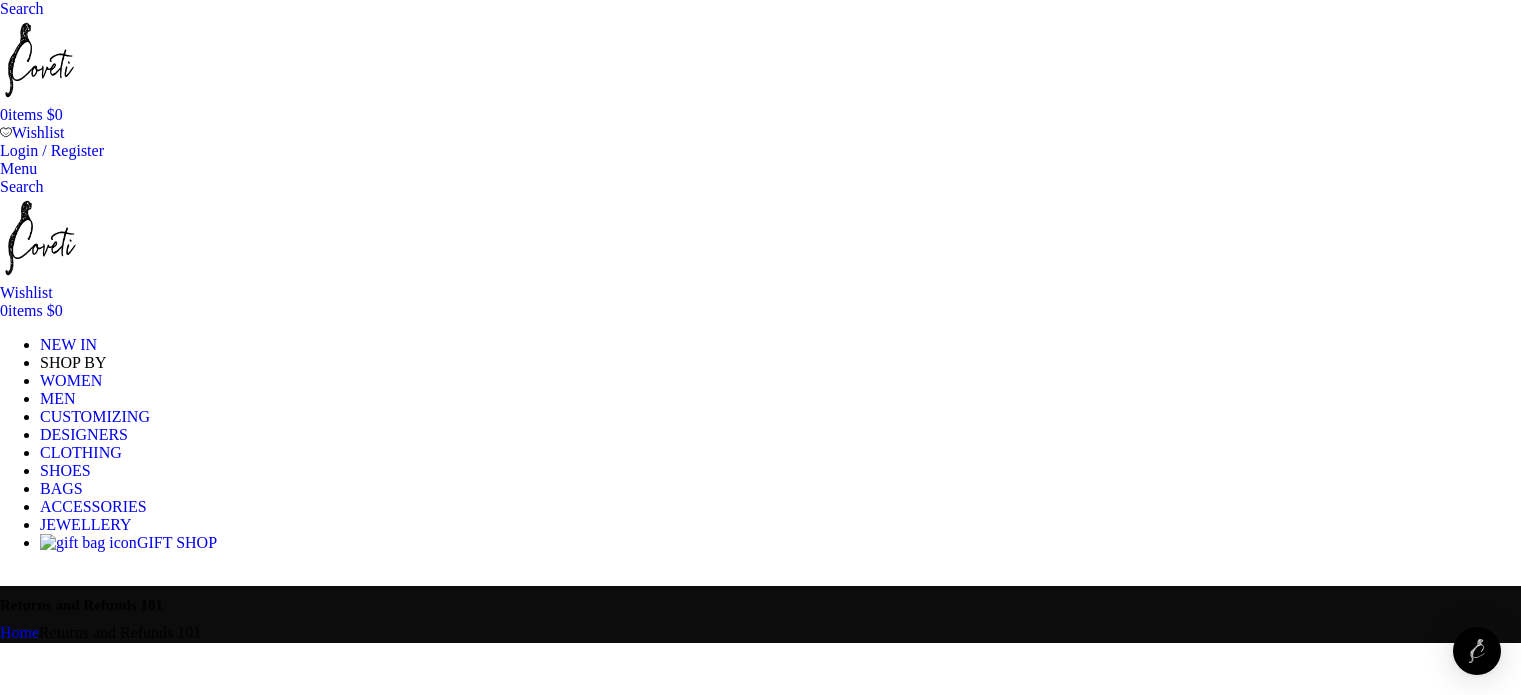 scroll, scrollTop: 0, scrollLeft: 0, axis: both 